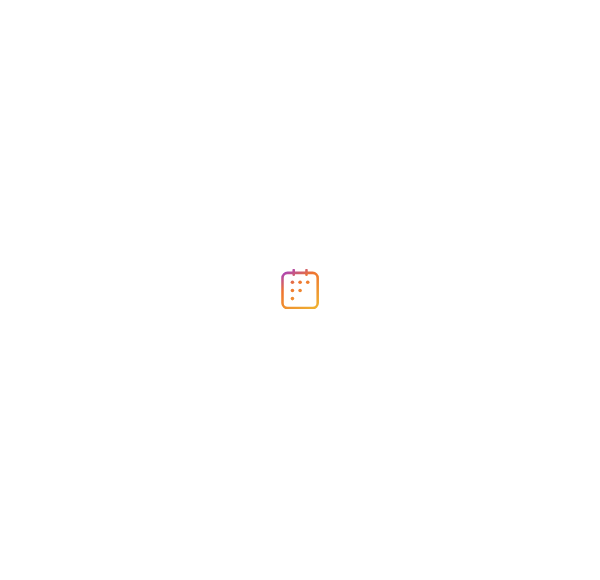 scroll, scrollTop: 0, scrollLeft: 0, axis: both 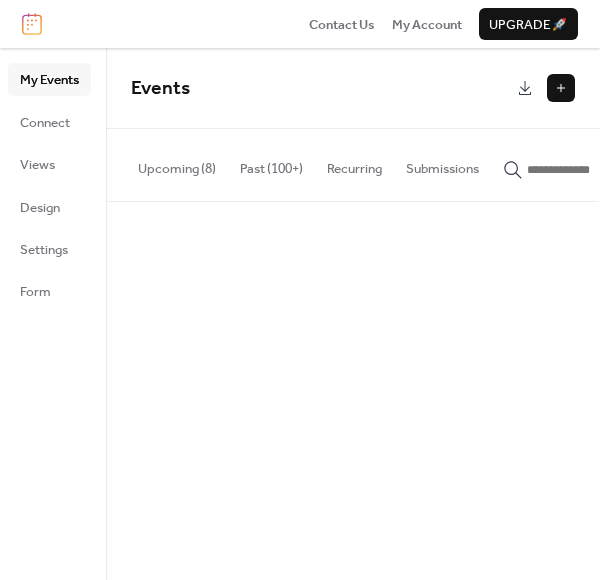 click on "Upcoming (8)" at bounding box center [177, 164] 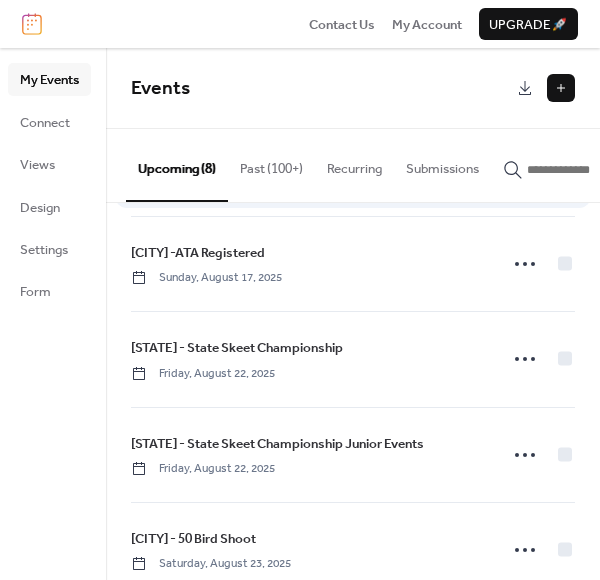 scroll, scrollTop: 100, scrollLeft: 0, axis: vertical 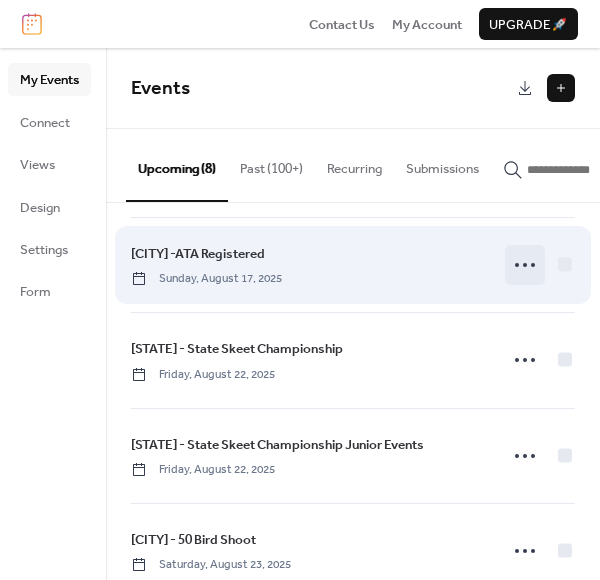 click 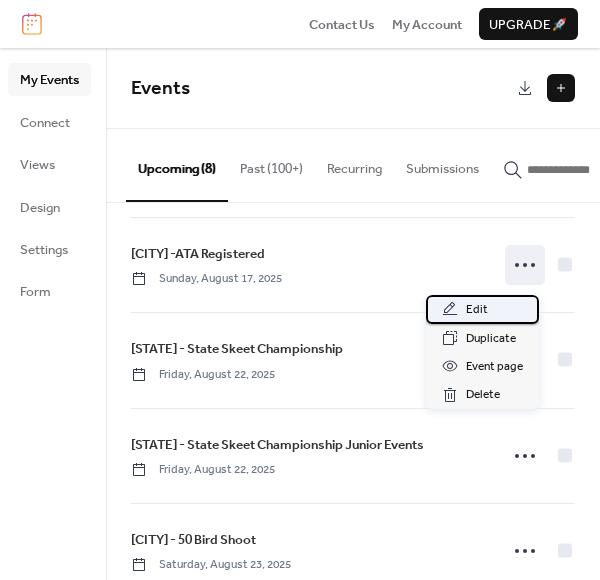 click on "Edit" at bounding box center (477, 310) 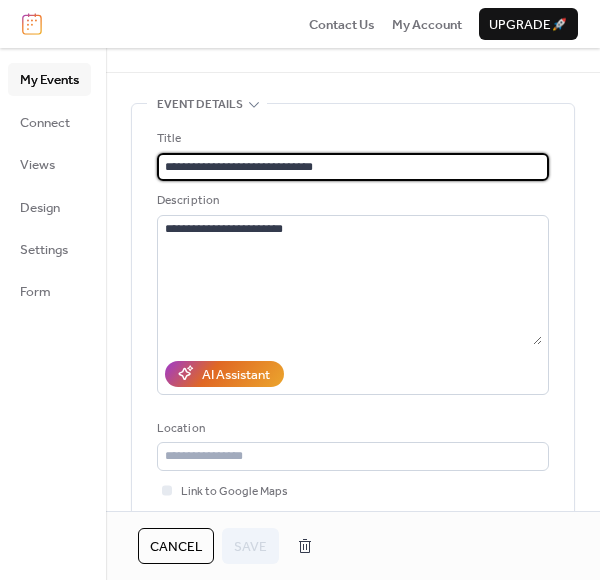 scroll, scrollTop: 60, scrollLeft: 0, axis: vertical 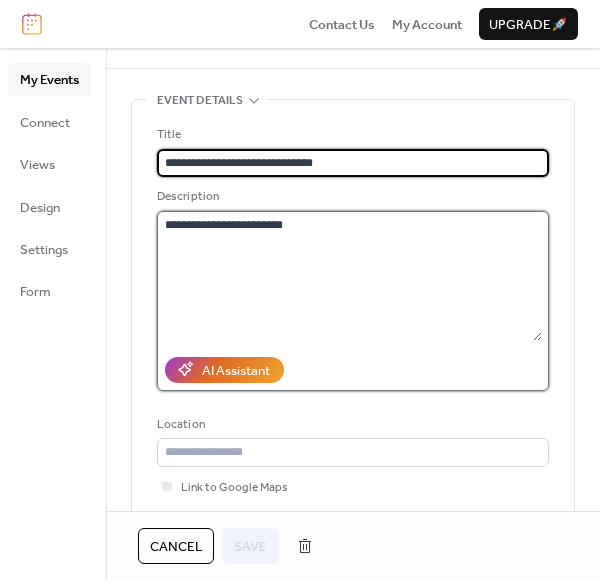 click on "**********" at bounding box center [349, 276] 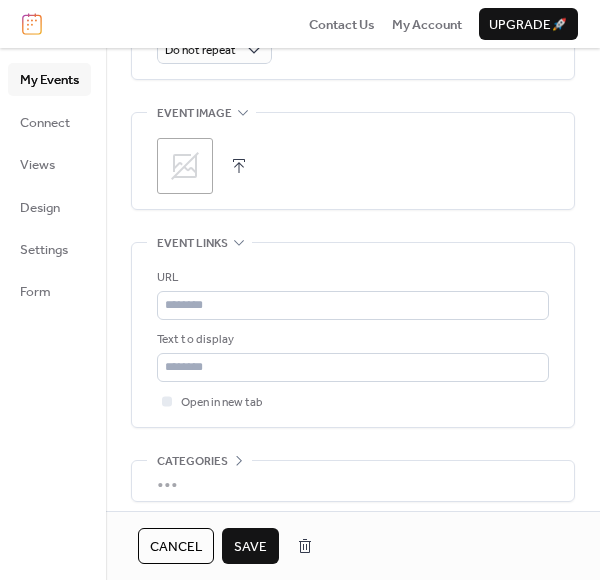 scroll, scrollTop: 1006, scrollLeft: 0, axis: vertical 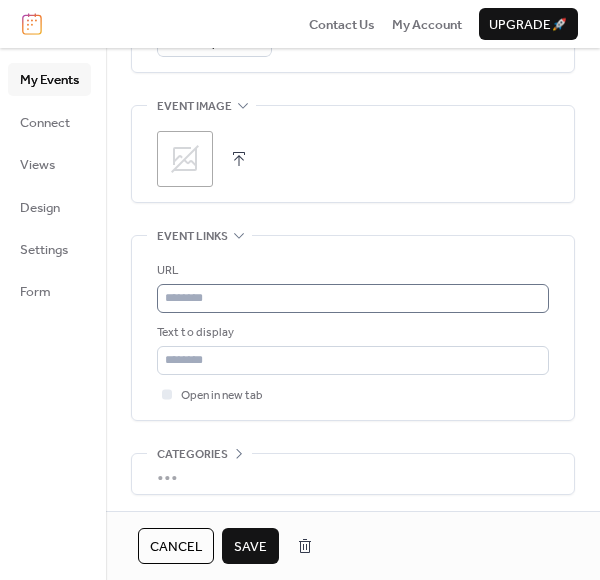 type on "**********" 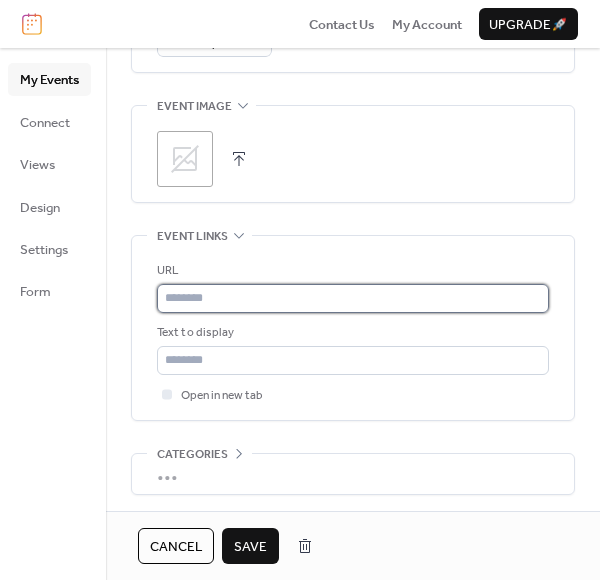click at bounding box center (353, 298) 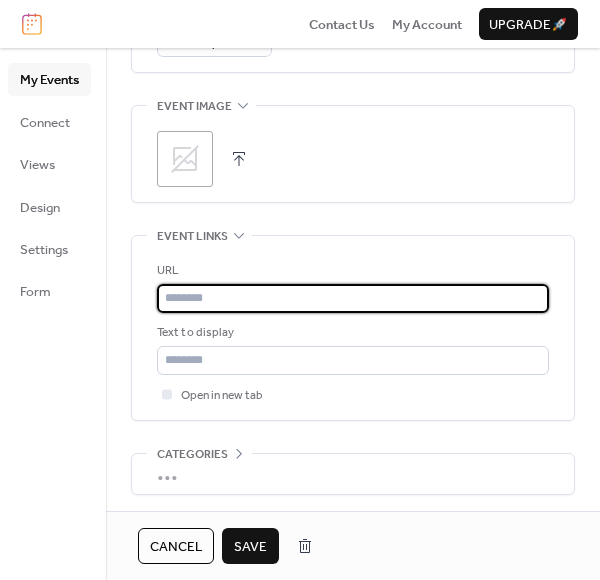 paste on "**********" 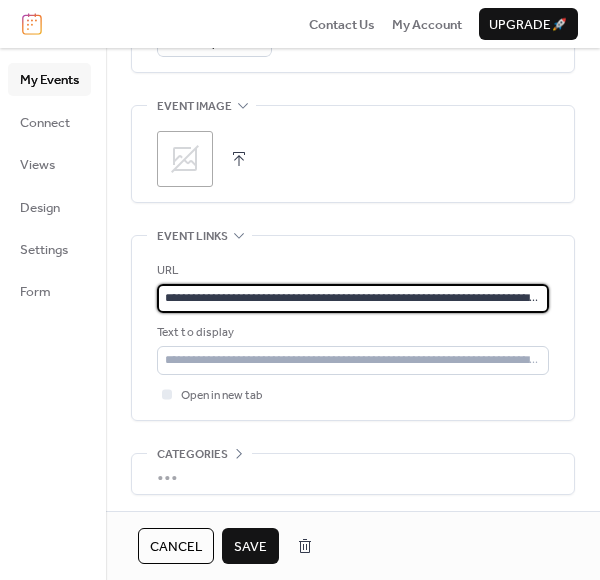 scroll, scrollTop: 0, scrollLeft: 90, axis: horizontal 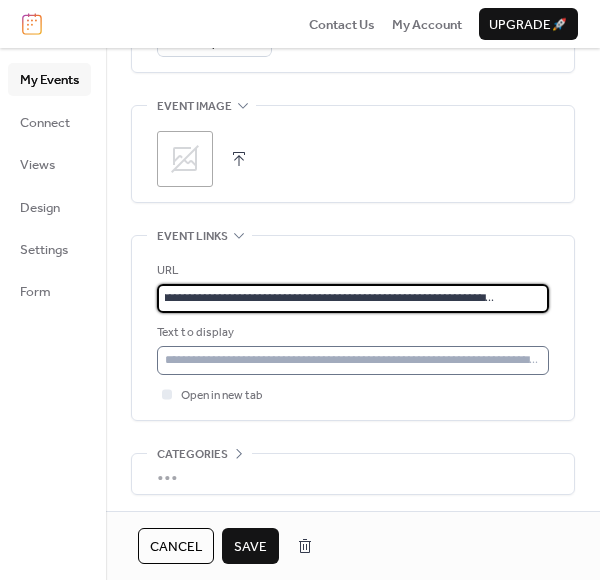 type on "**********" 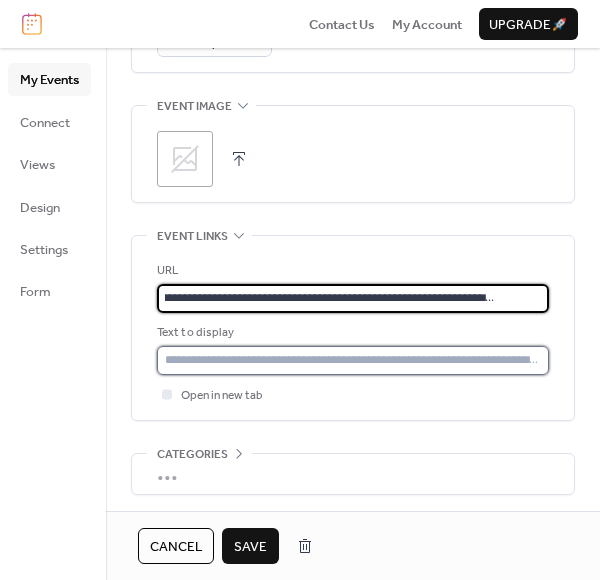 click at bounding box center (353, 360) 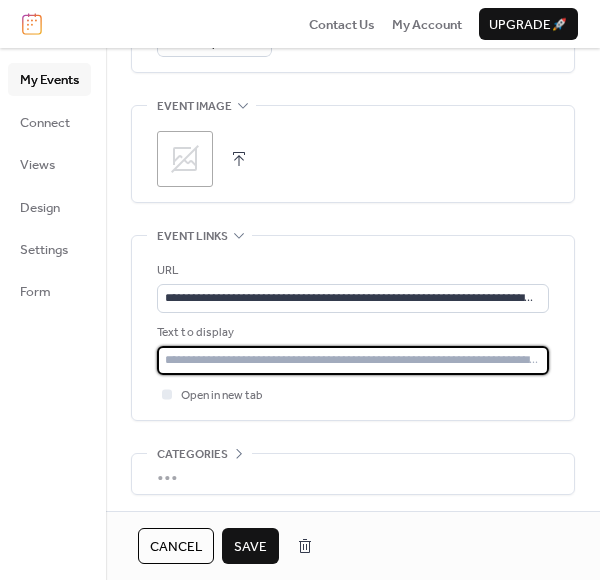 type on "**********" 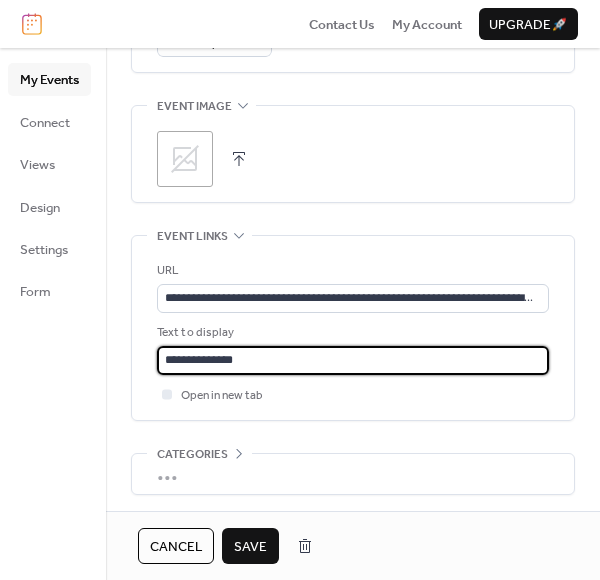 click on "Save" at bounding box center [250, 547] 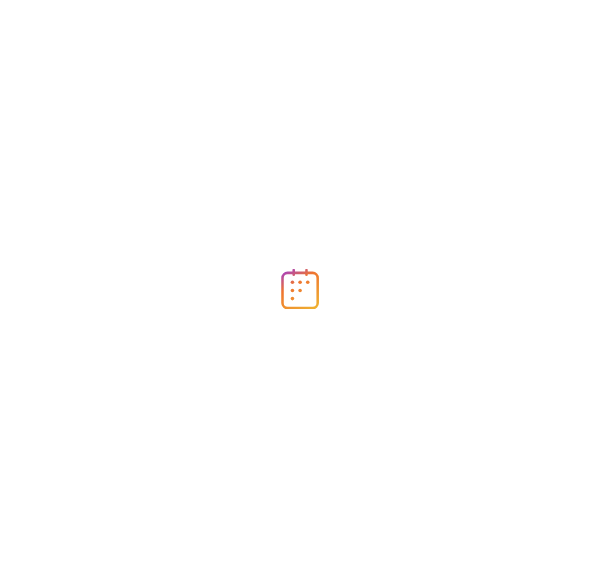scroll, scrollTop: 0, scrollLeft: 0, axis: both 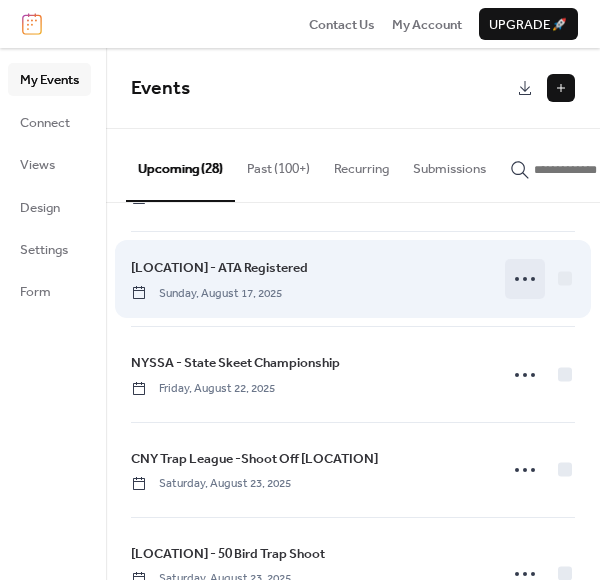 click 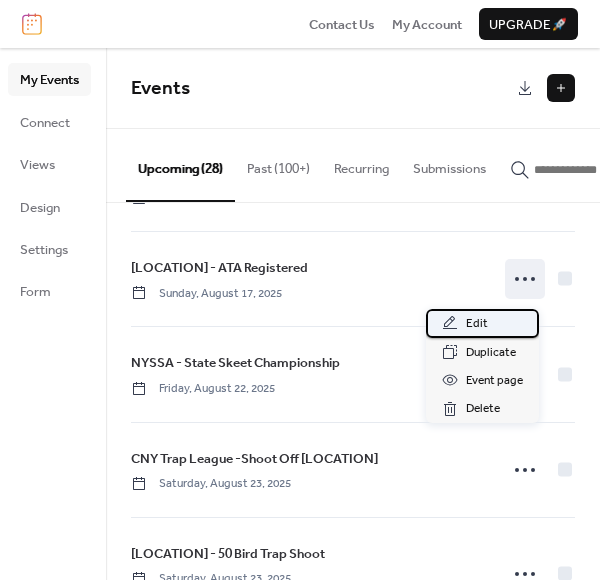 click on "Edit" at bounding box center [477, 324] 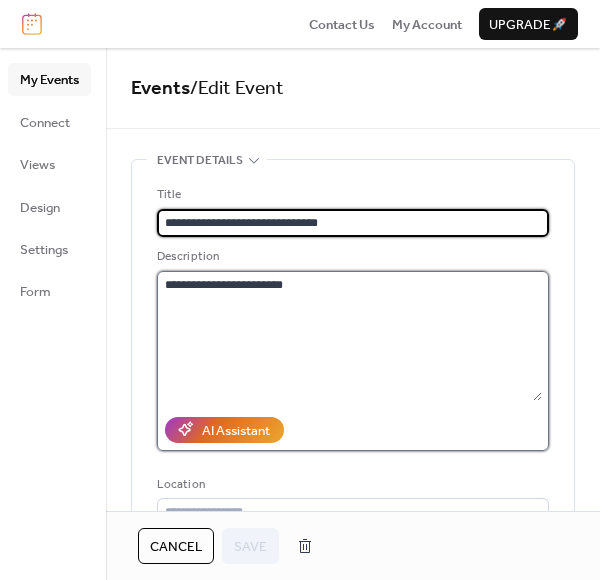 click on "**********" at bounding box center [349, 336] 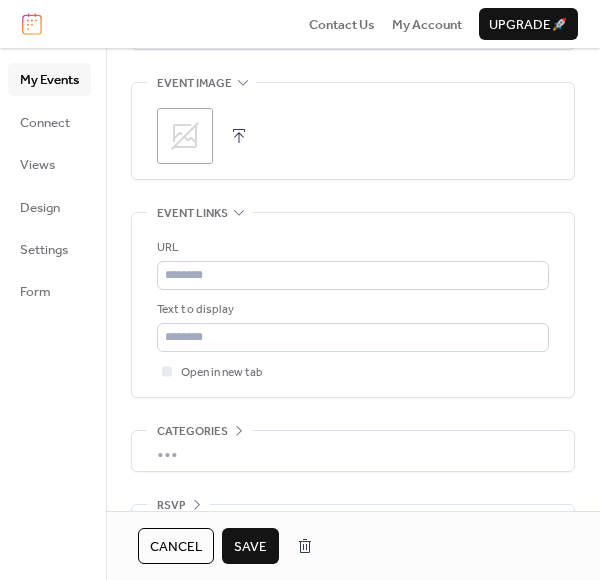 scroll, scrollTop: 1044, scrollLeft: 0, axis: vertical 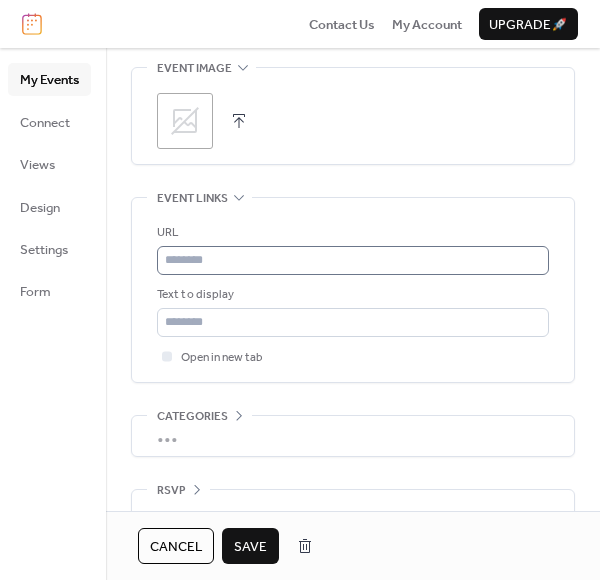 type on "**********" 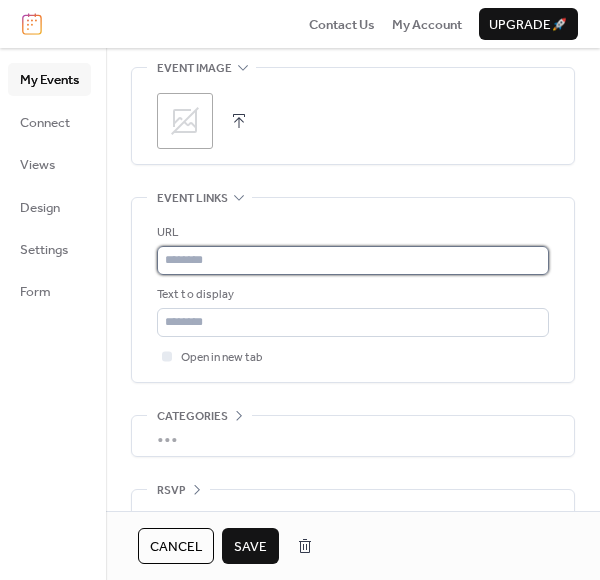 click at bounding box center (353, 260) 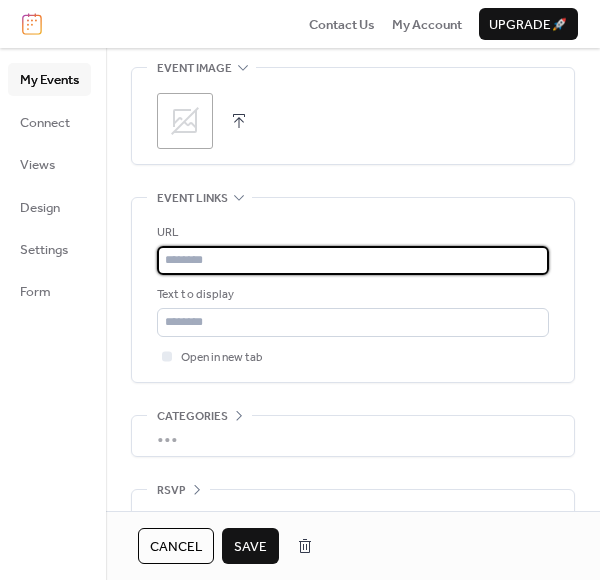 paste on "**********" 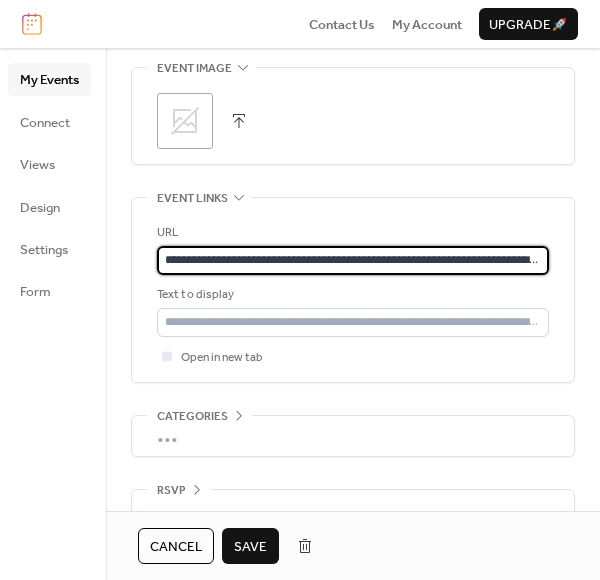 scroll, scrollTop: 0, scrollLeft: 90, axis: horizontal 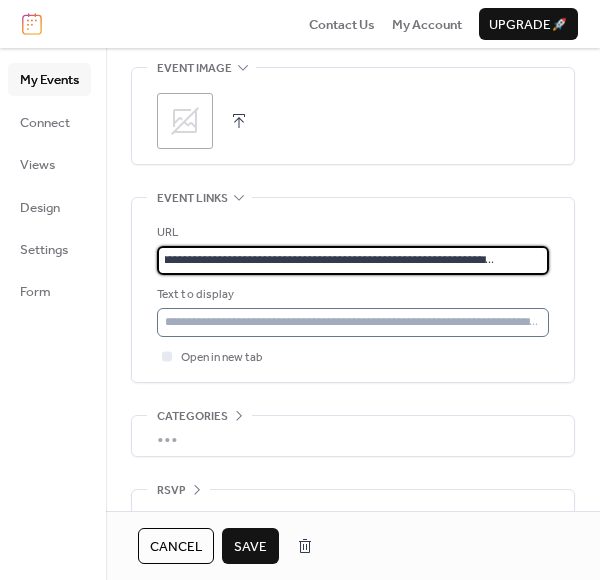 type on "**********" 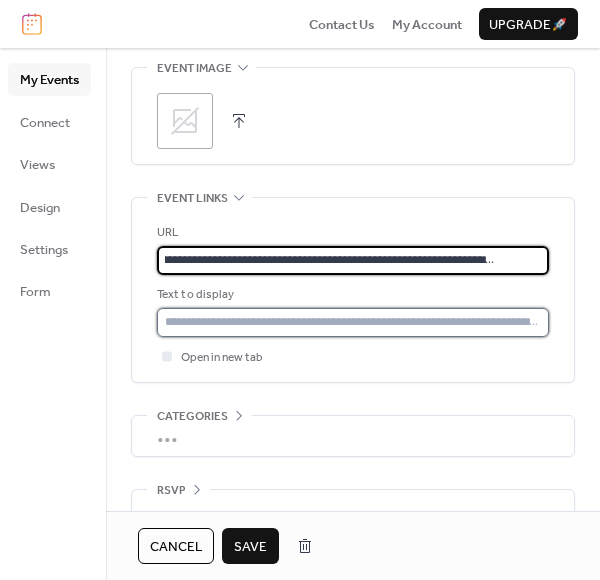 click at bounding box center (353, 322) 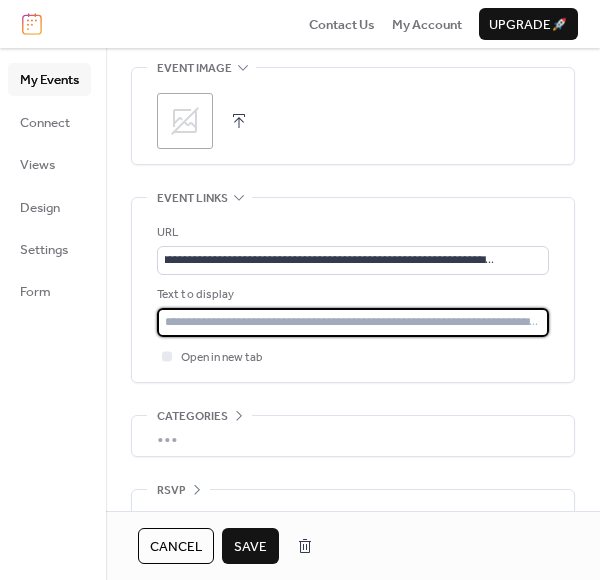 scroll, scrollTop: 0, scrollLeft: 0, axis: both 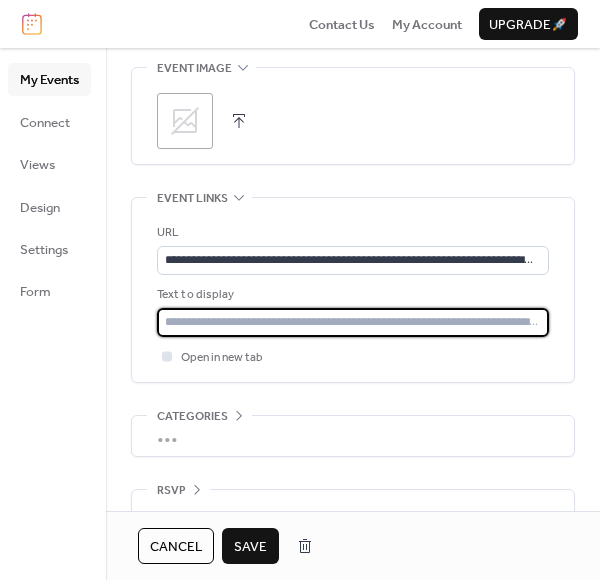 type on "**********" 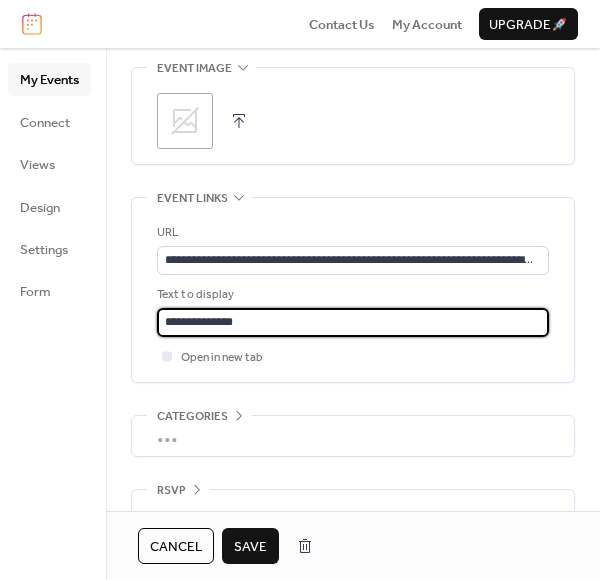 click on "Save" at bounding box center (250, 547) 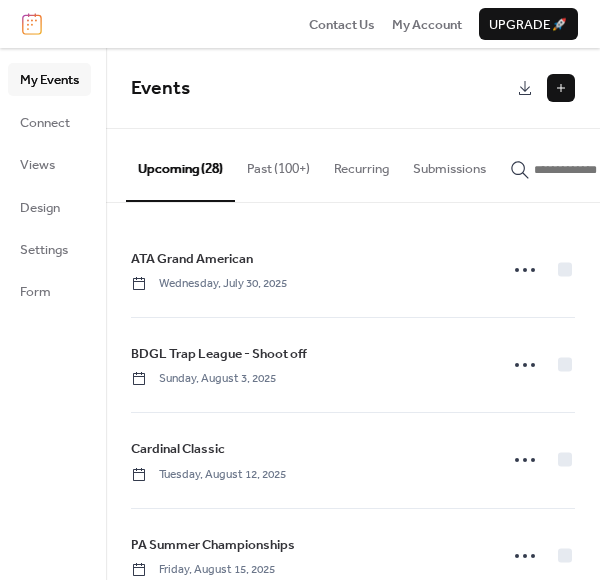 click at bounding box center (561, 88) 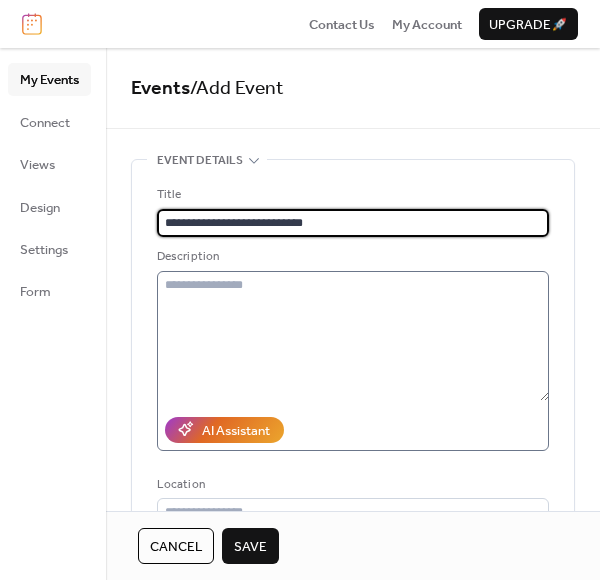 type on "**********" 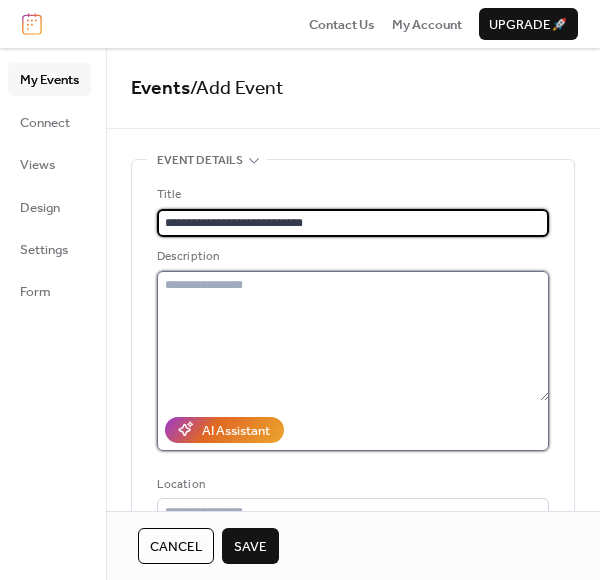 click at bounding box center [353, 336] 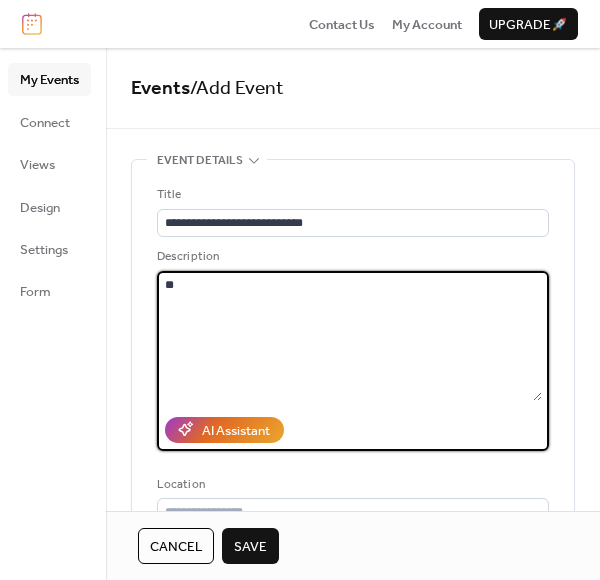 type on "*" 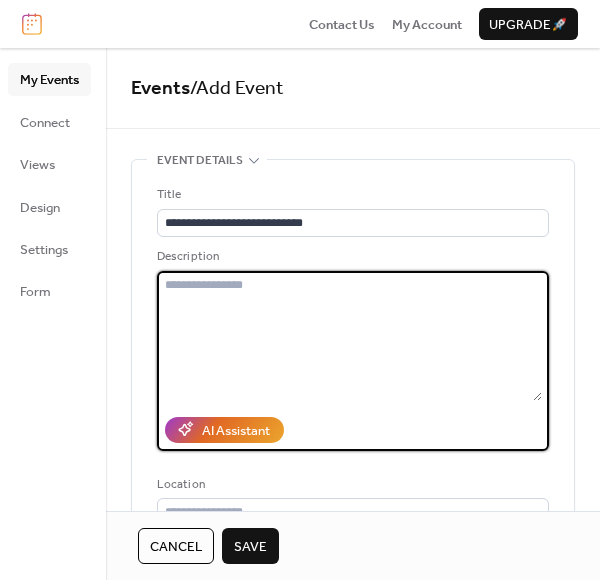 type on "*" 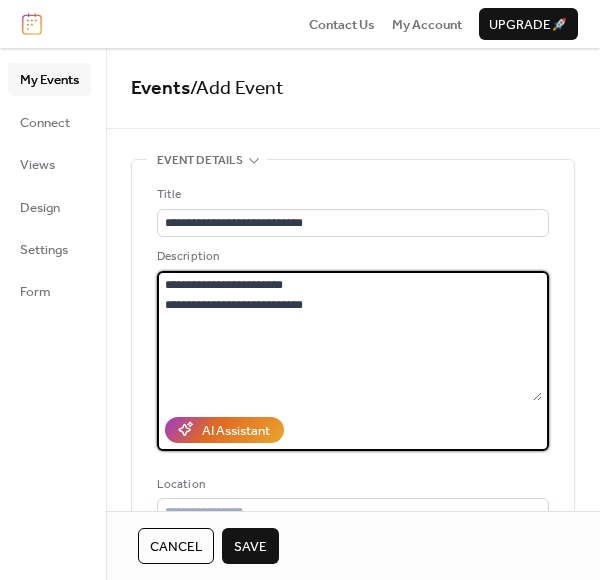 scroll, scrollTop: 4, scrollLeft: 0, axis: vertical 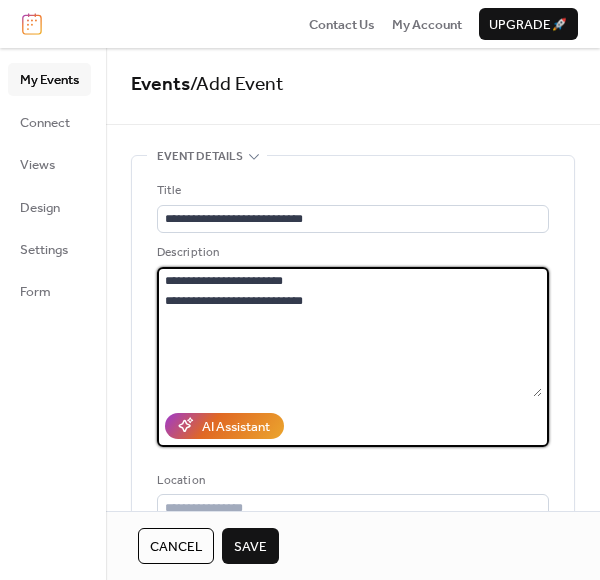 click on "**********" at bounding box center (349, 332) 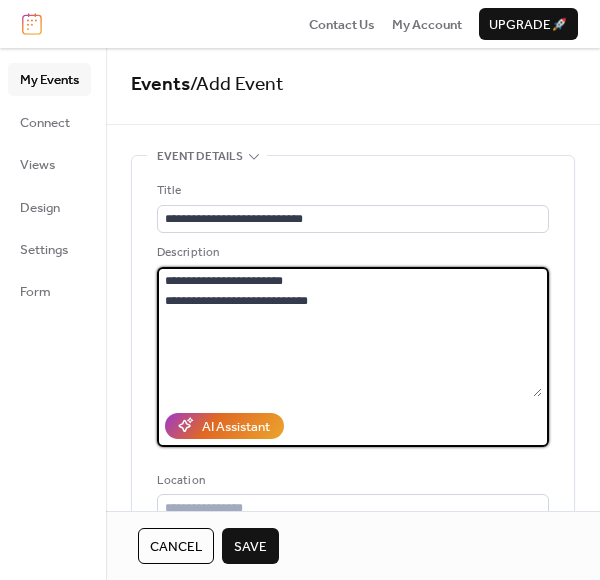 click on "**********" at bounding box center [349, 332] 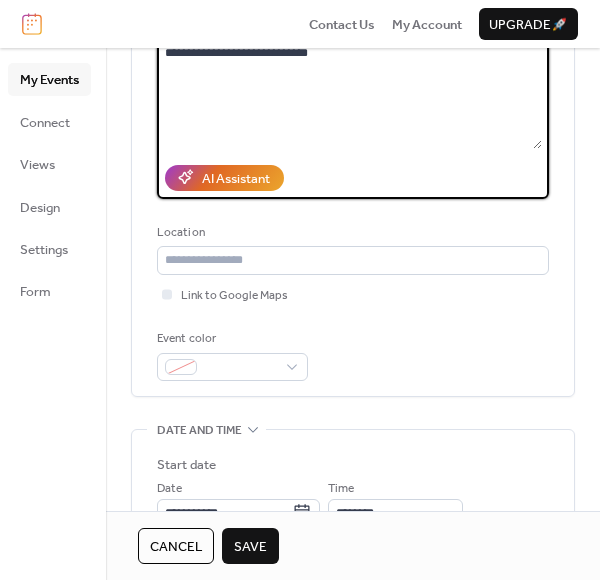scroll, scrollTop: 254, scrollLeft: 0, axis: vertical 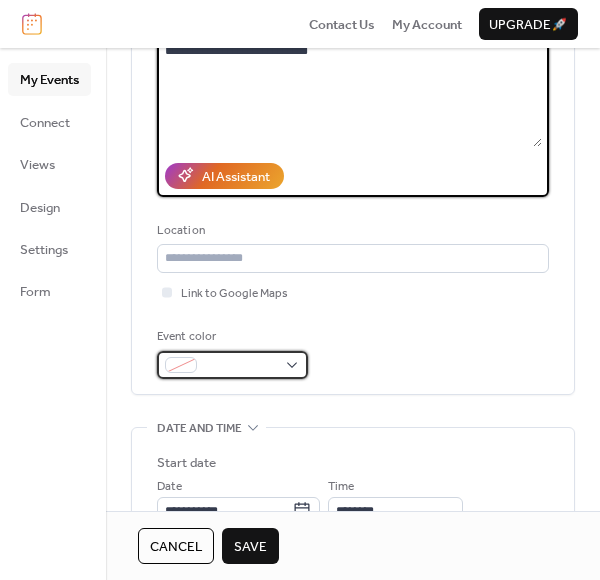 click at bounding box center [232, 365] 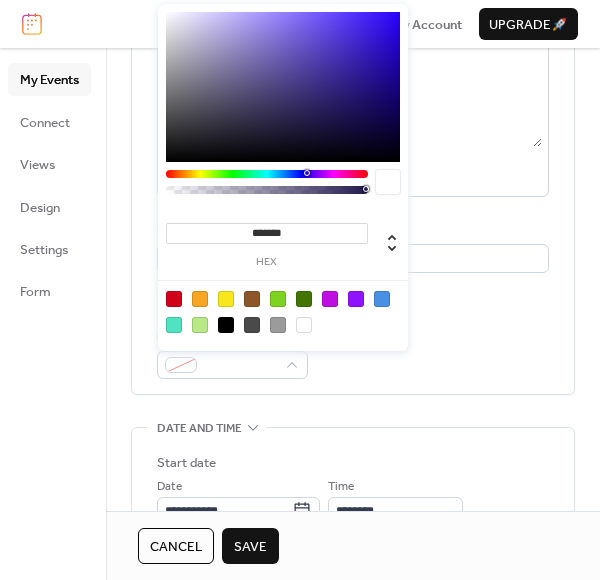 click at bounding box center [278, 325] 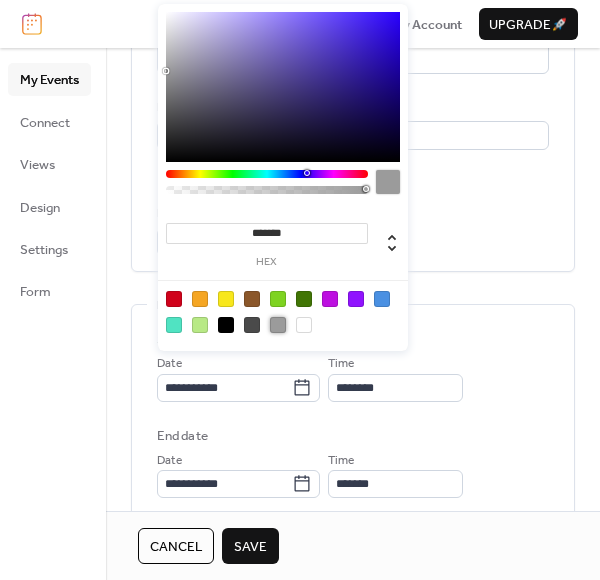 scroll, scrollTop: 384, scrollLeft: 0, axis: vertical 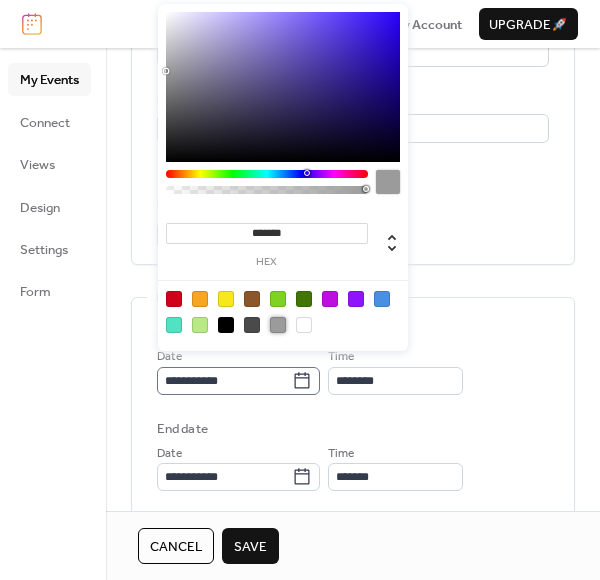 click 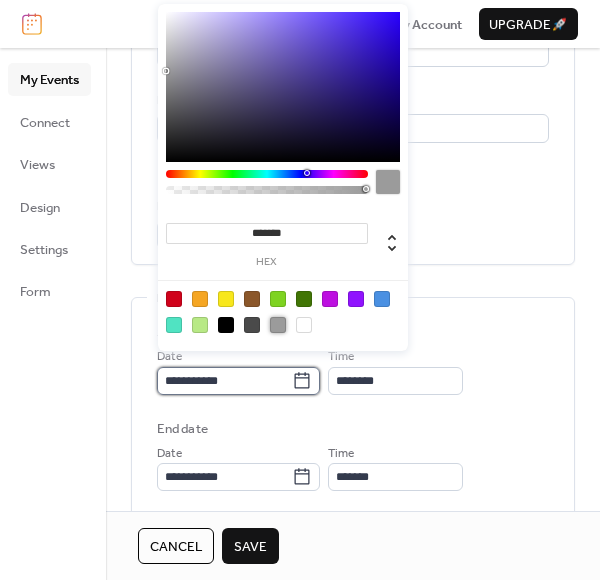 click on "**********" at bounding box center [224, 381] 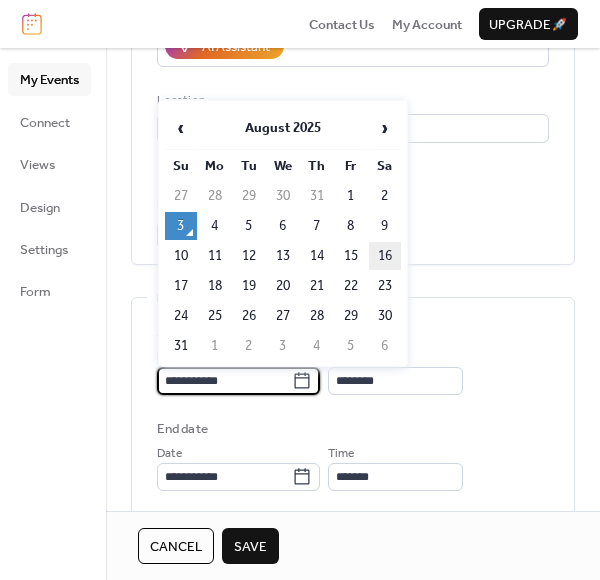 click on "16" at bounding box center (385, 256) 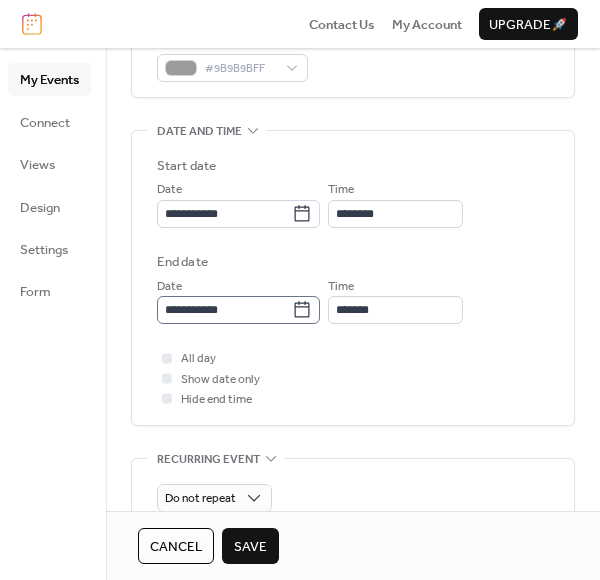 scroll, scrollTop: 553, scrollLeft: 0, axis: vertical 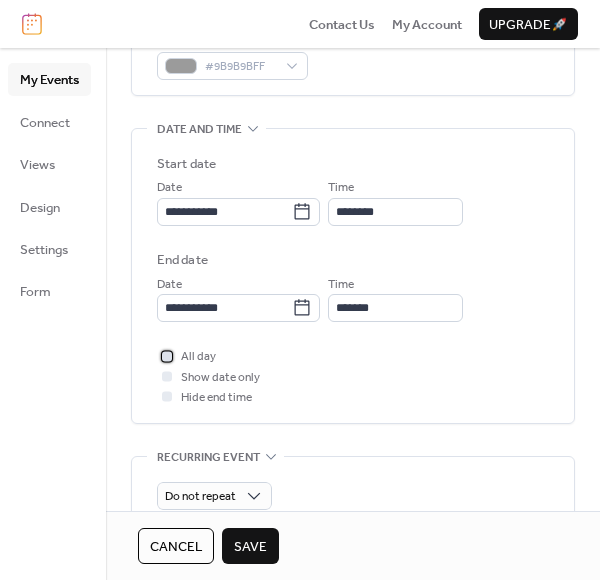 click at bounding box center [167, 356] 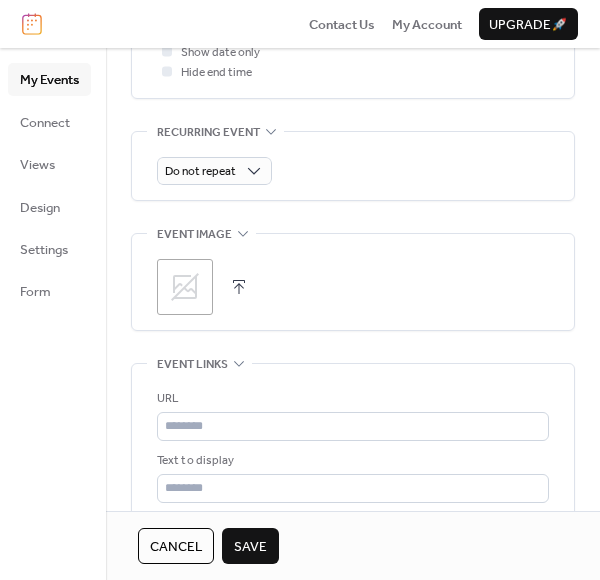 scroll, scrollTop: 886, scrollLeft: 0, axis: vertical 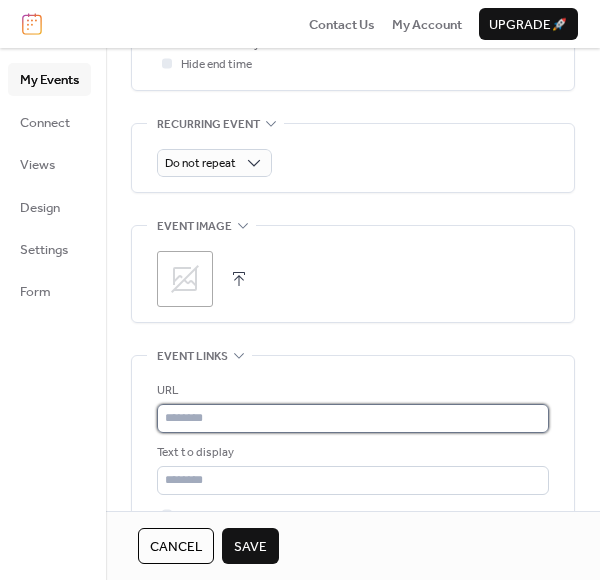 click at bounding box center (353, 418) 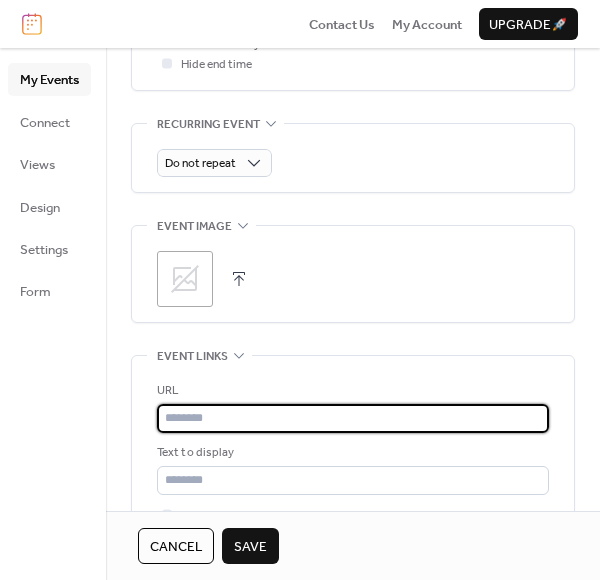 paste on "**********" 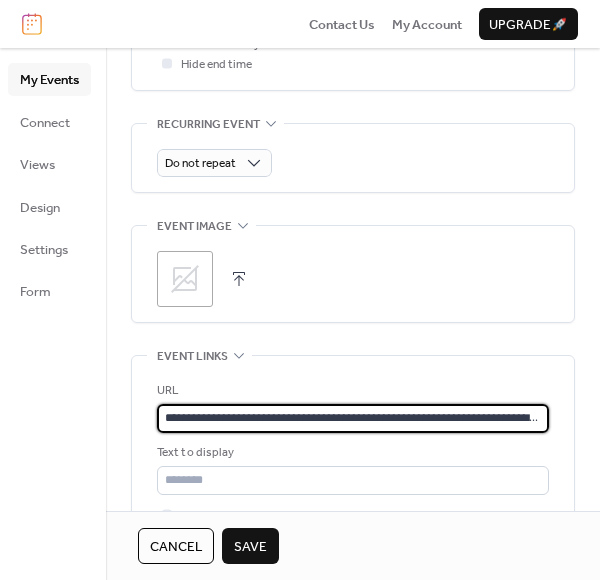 scroll, scrollTop: 0, scrollLeft: 115, axis: horizontal 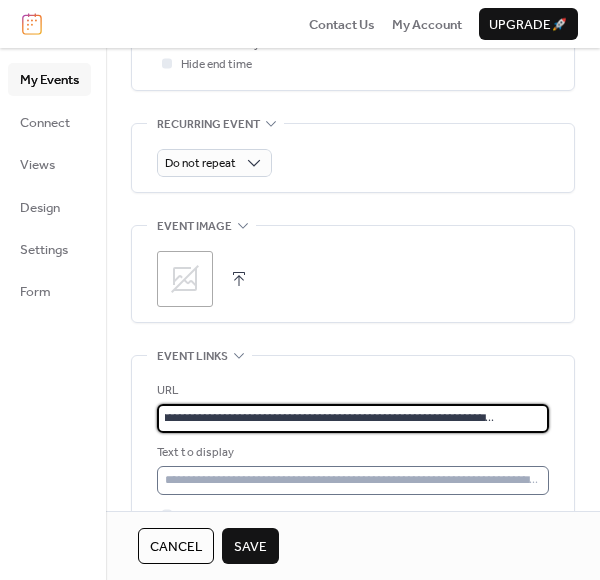 type on "**********" 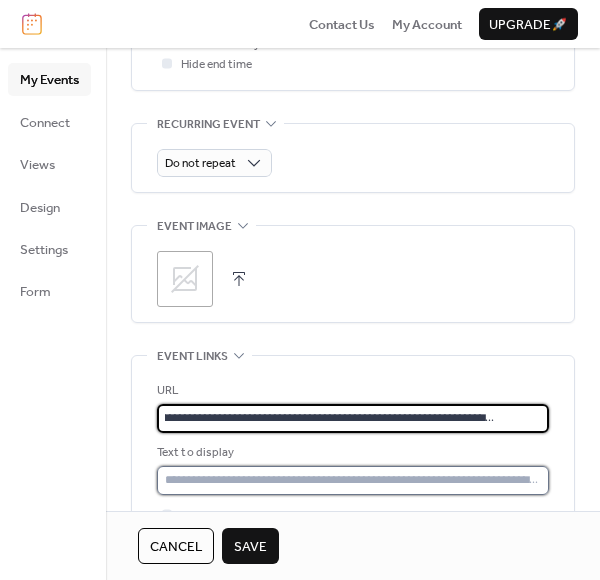 click at bounding box center (353, 480) 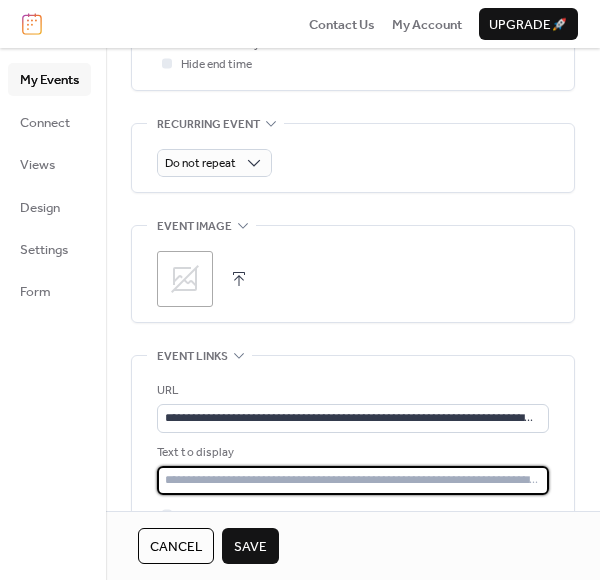 type on "**********" 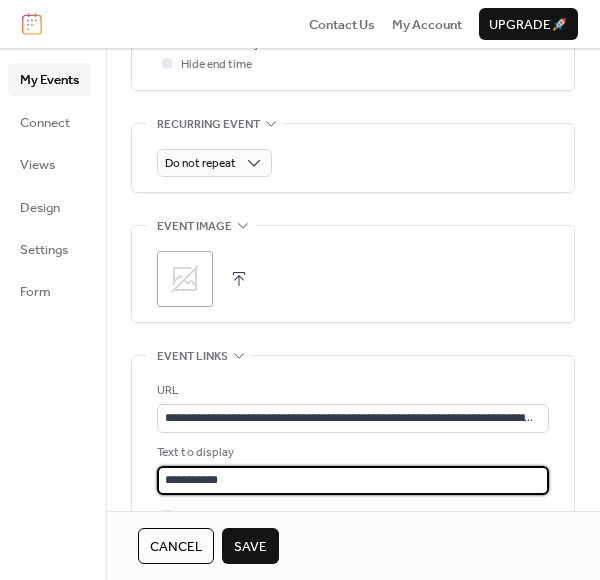 click on "Save" at bounding box center (250, 547) 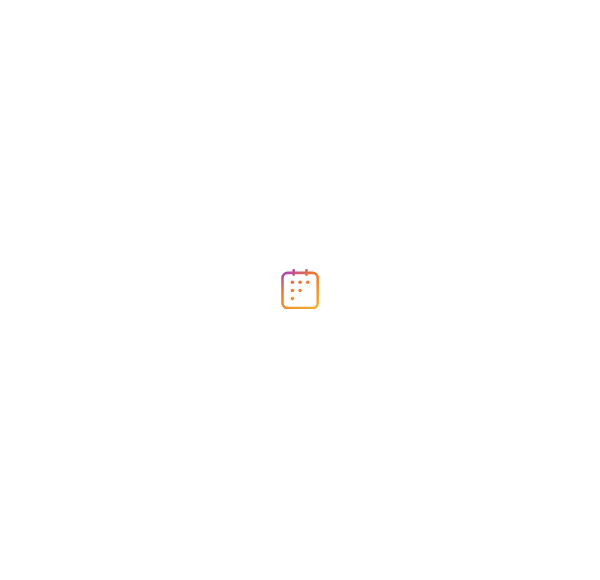 scroll, scrollTop: 0, scrollLeft: 0, axis: both 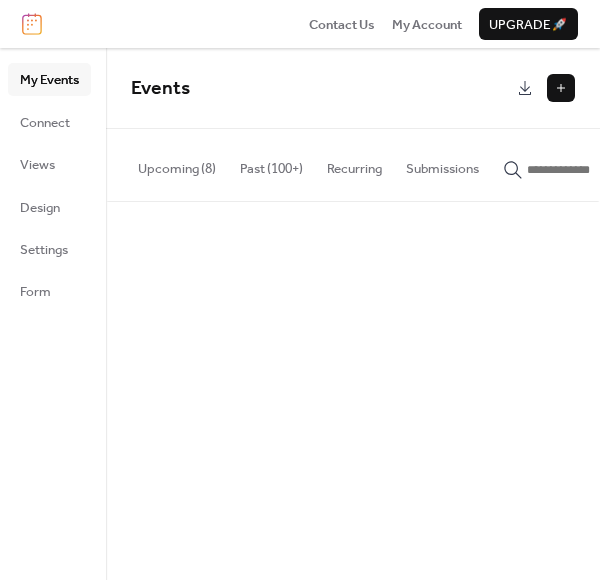click at bounding box center (561, 88) 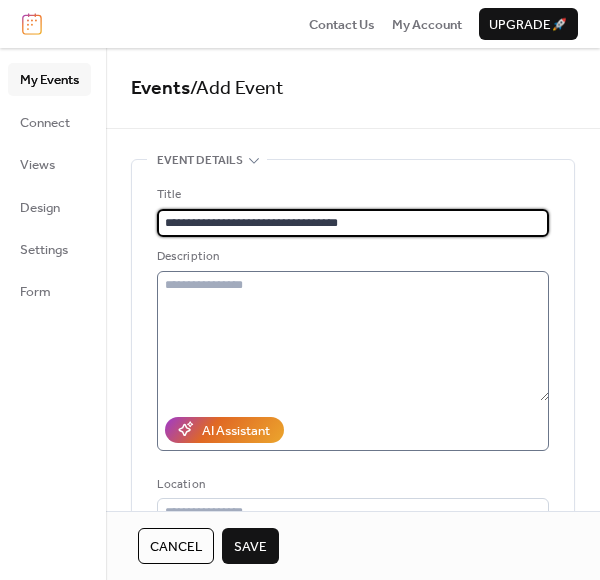 type on "**********" 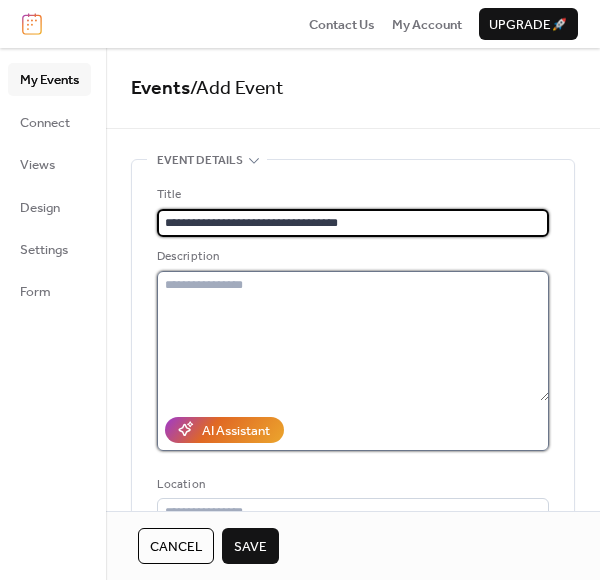 click at bounding box center (353, 336) 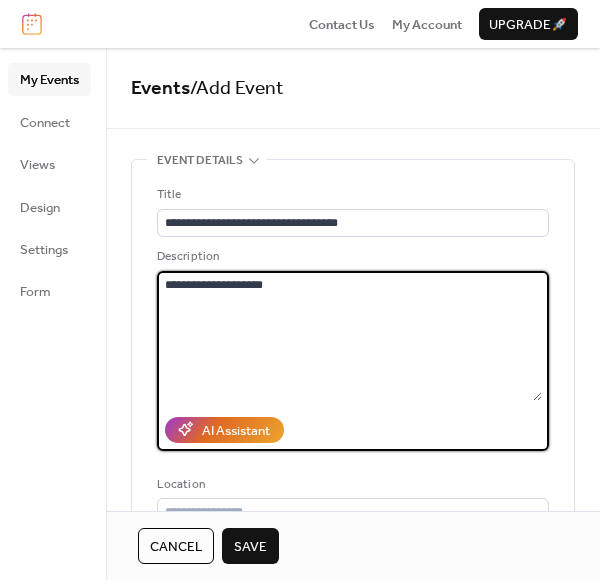 click on "**********" at bounding box center (349, 336) 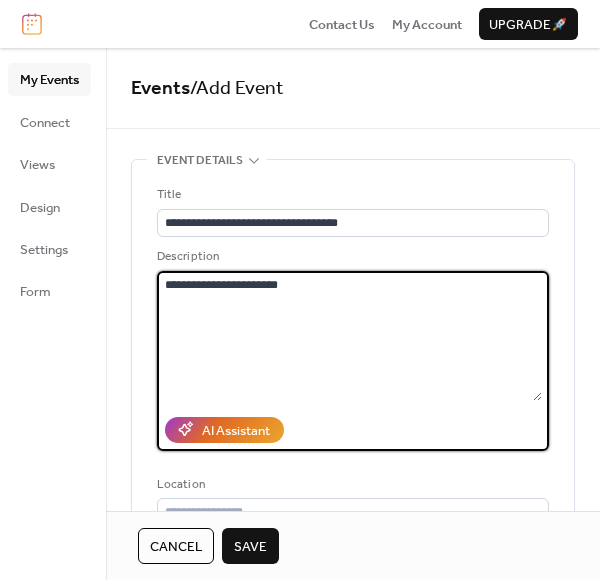 click on "**********" at bounding box center [349, 336] 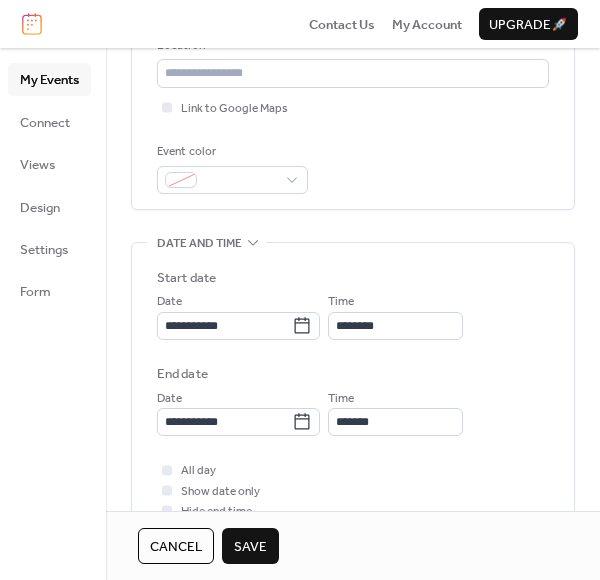 scroll, scrollTop: 441, scrollLeft: 0, axis: vertical 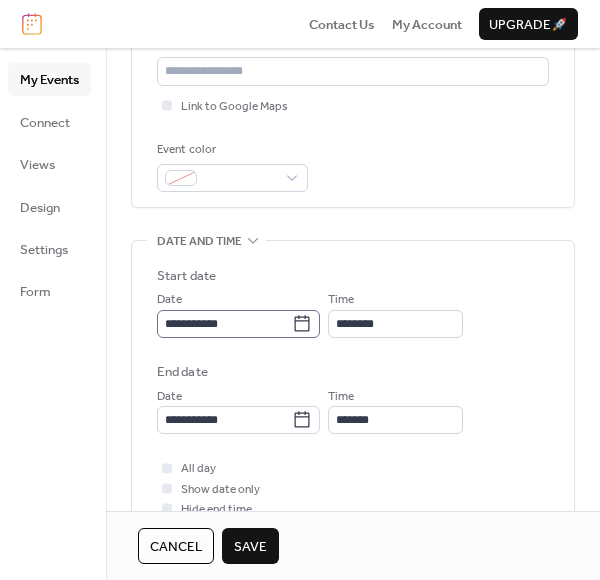 type on "**********" 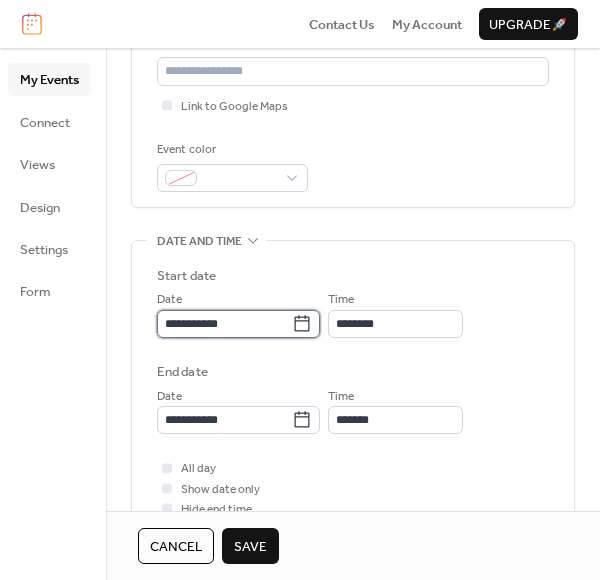 click on "**********" at bounding box center (224, 324) 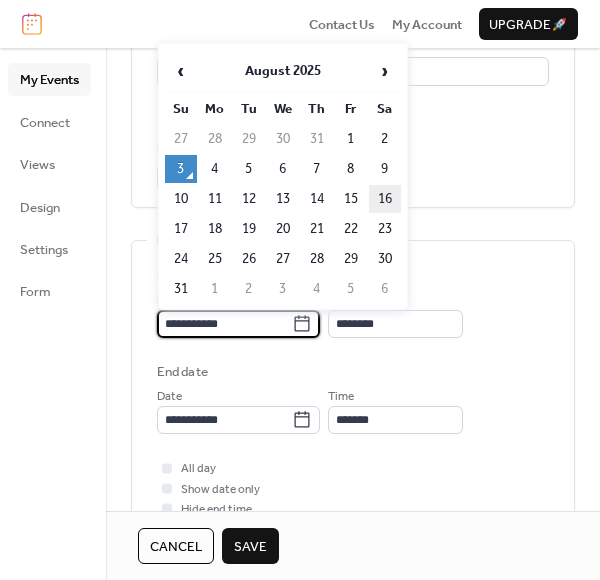 click on "16" at bounding box center [385, 199] 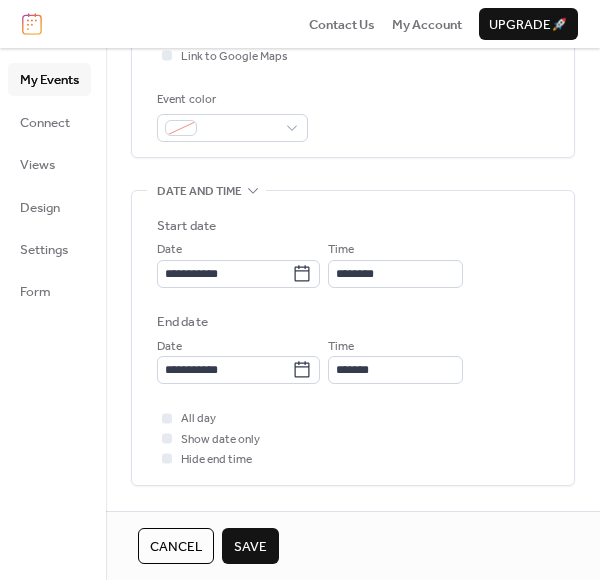 scroll, scrollTop: 499, scrollLeft: 0, axis: vertical 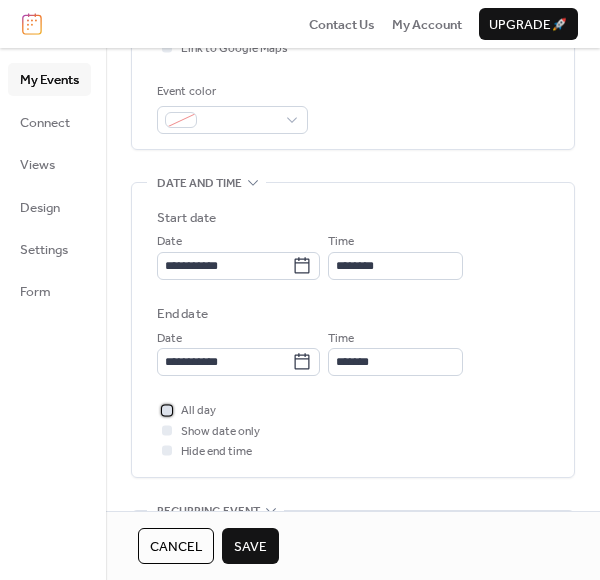 click at bounding box center (167, 410) 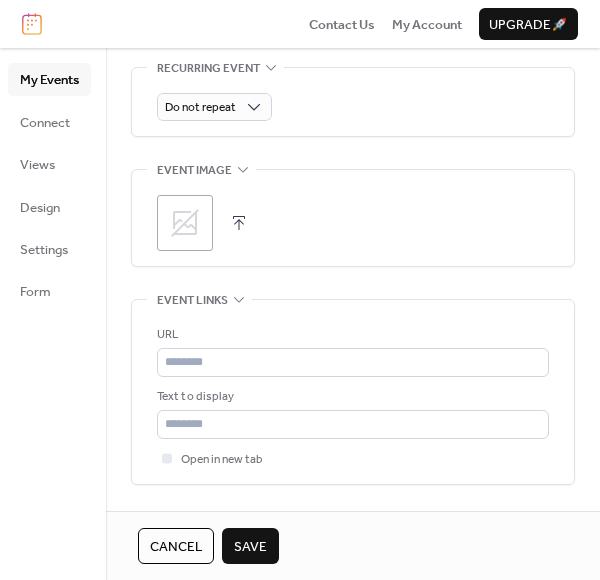 scroll, scrollTop: 968, scrollLeft: 0, axis: vertical 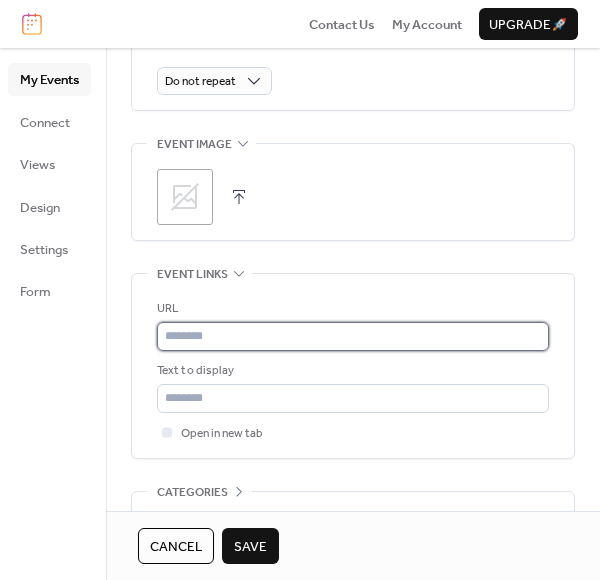 click at bounding box center [353, 336] 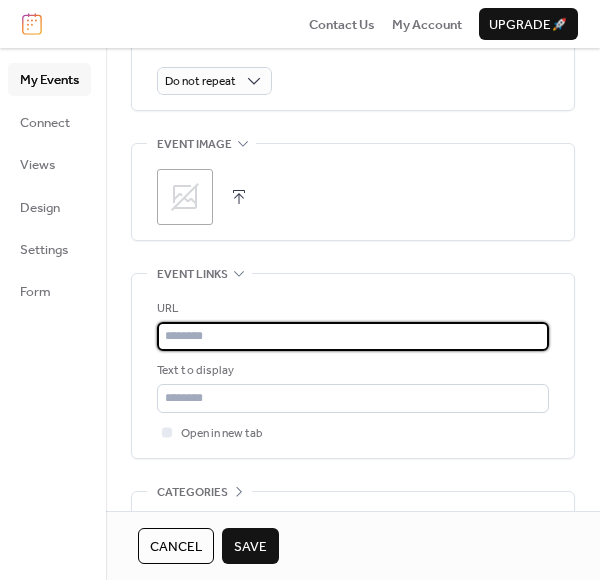 paste on "**********" 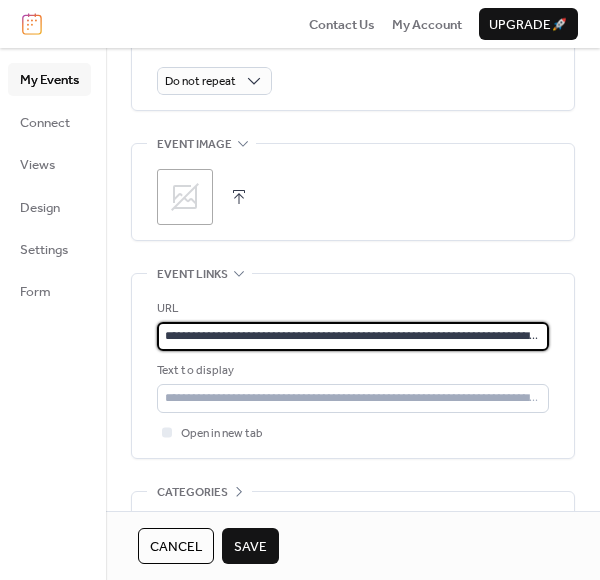 scroll, scrollTop: 0, scrollLeft: 115, axis: horizontal 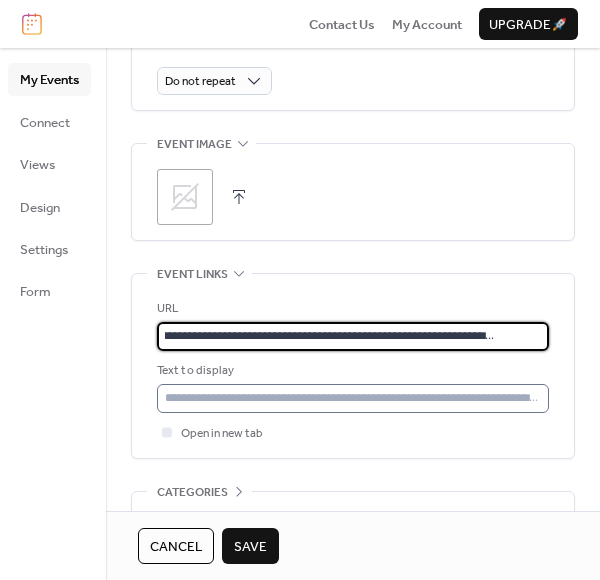 type on "**********" 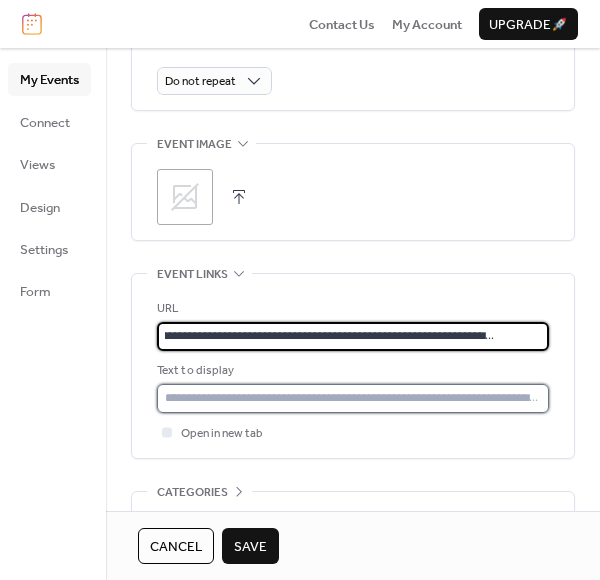 click at bounding box center (353, 398) 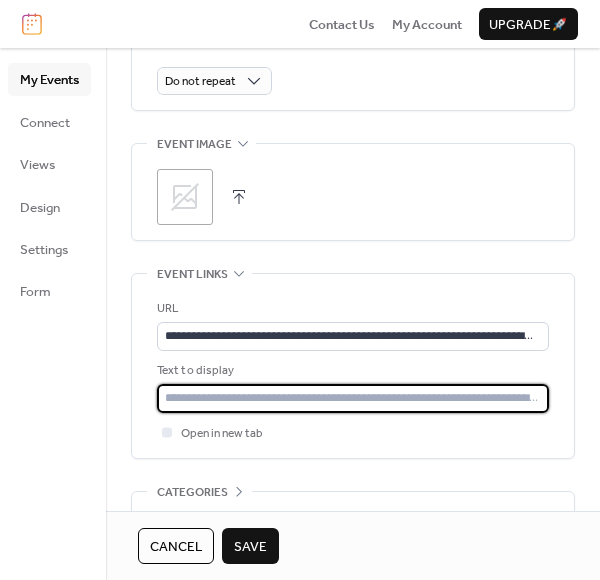 type on "**********" 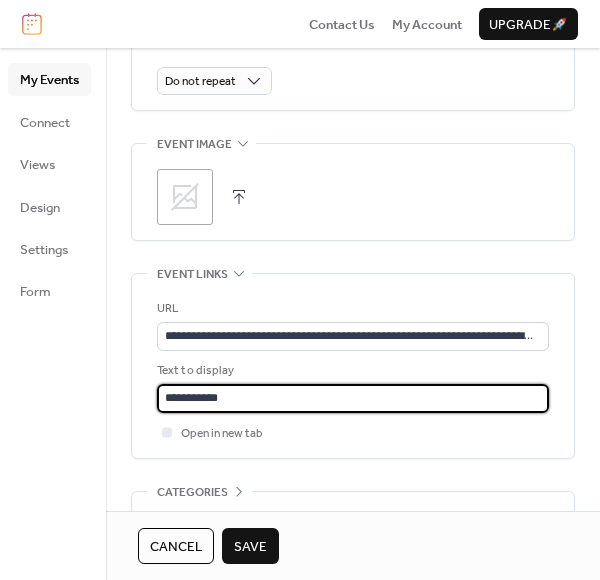 click on "Save" at bounding box center [250, 546] 